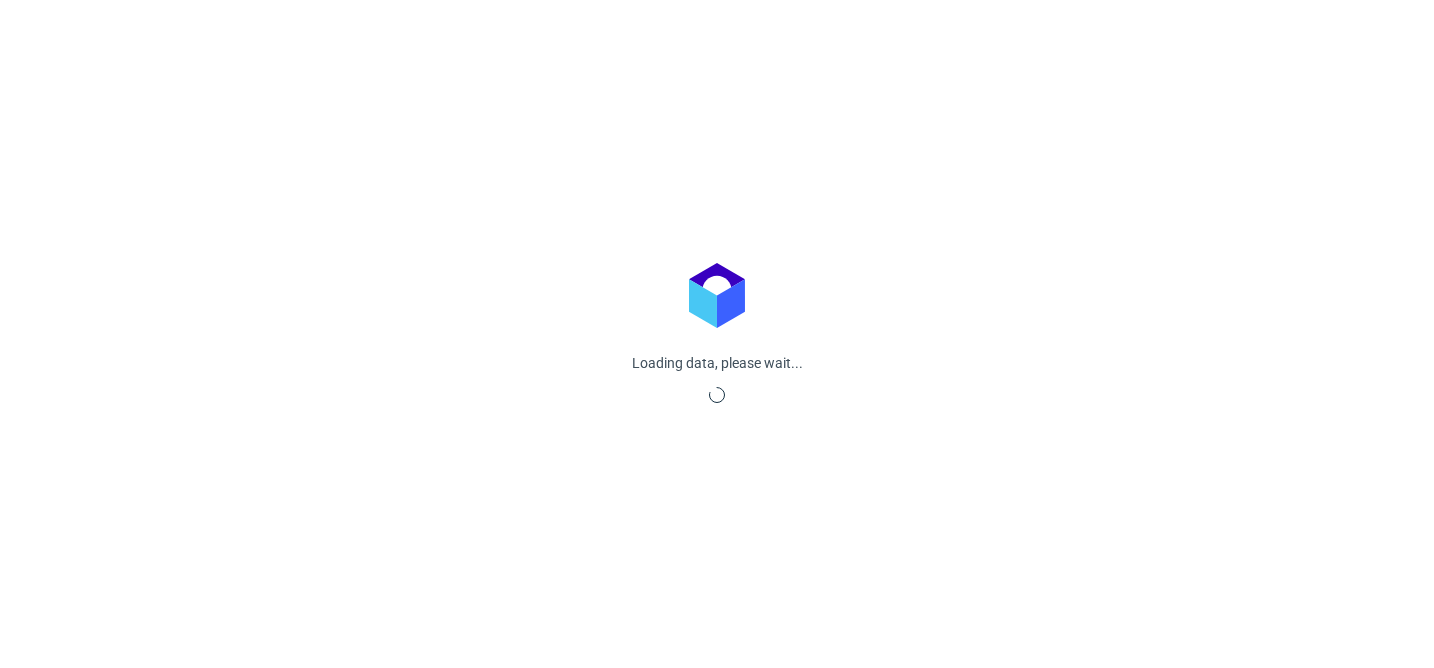 scroll, scrollTop: 0, scrollLeft: 0, axis: both 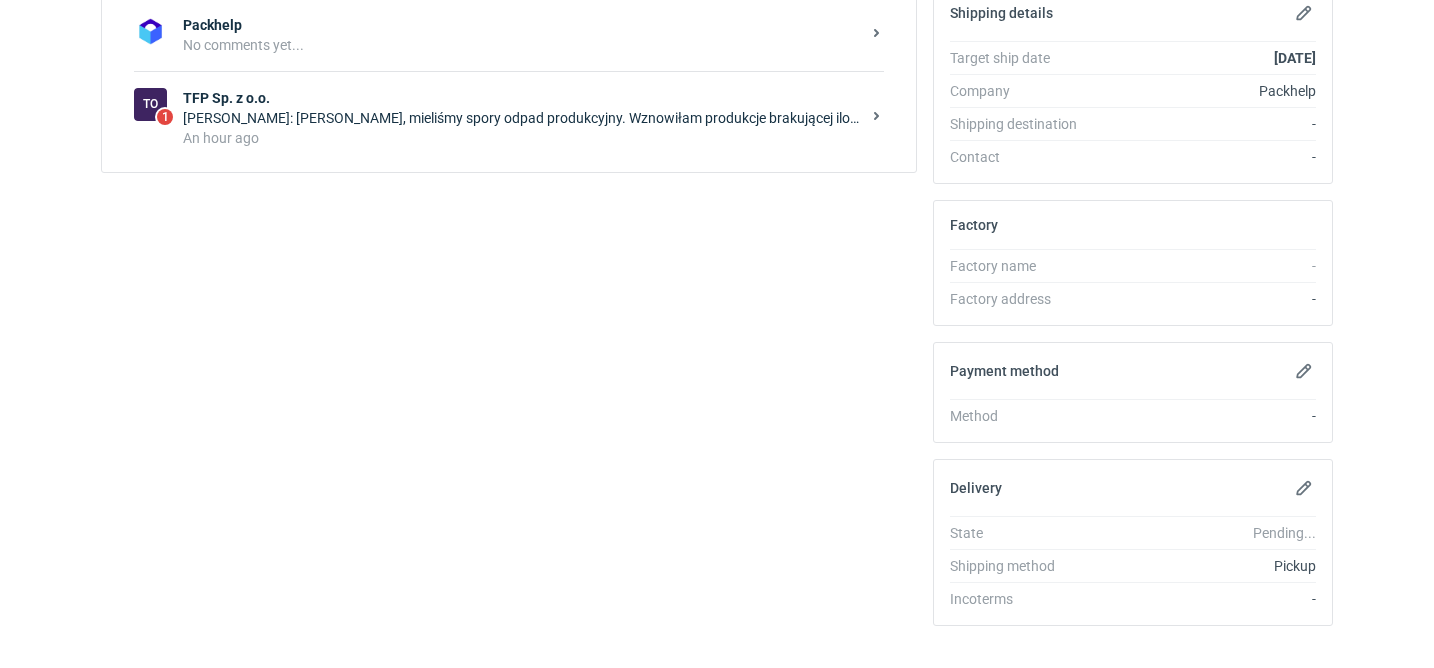 click on "An hour ago" at bounding box center (521, 138) 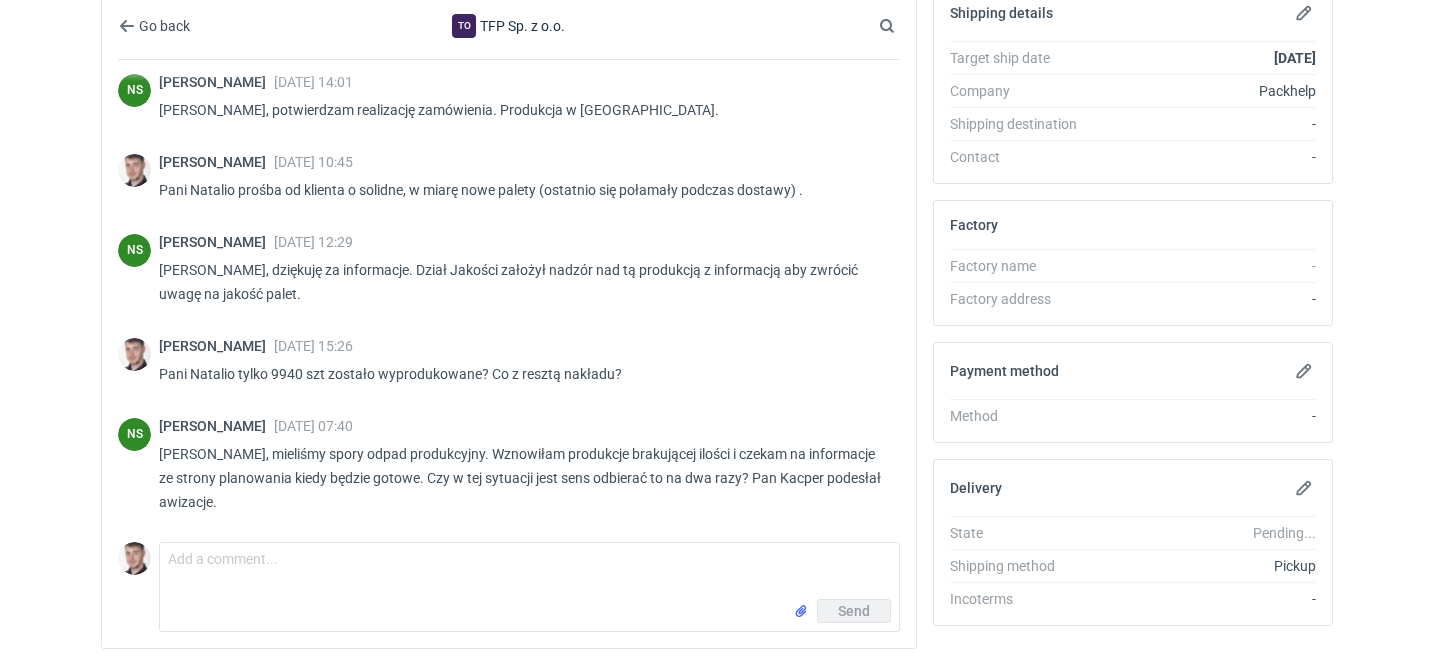 scroll, scrollTop: 643, scrollLeft: 0, axis: vertical 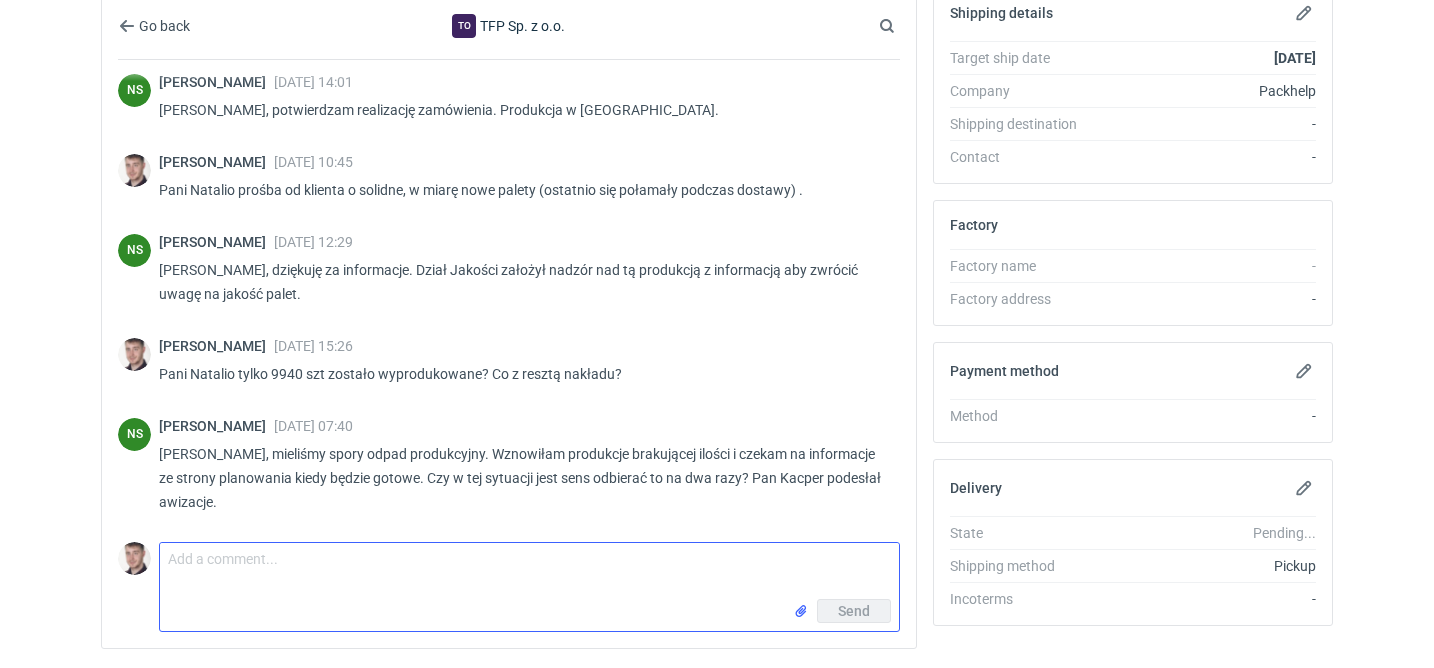 click on "Comment message" at bounding box center (529, 571) 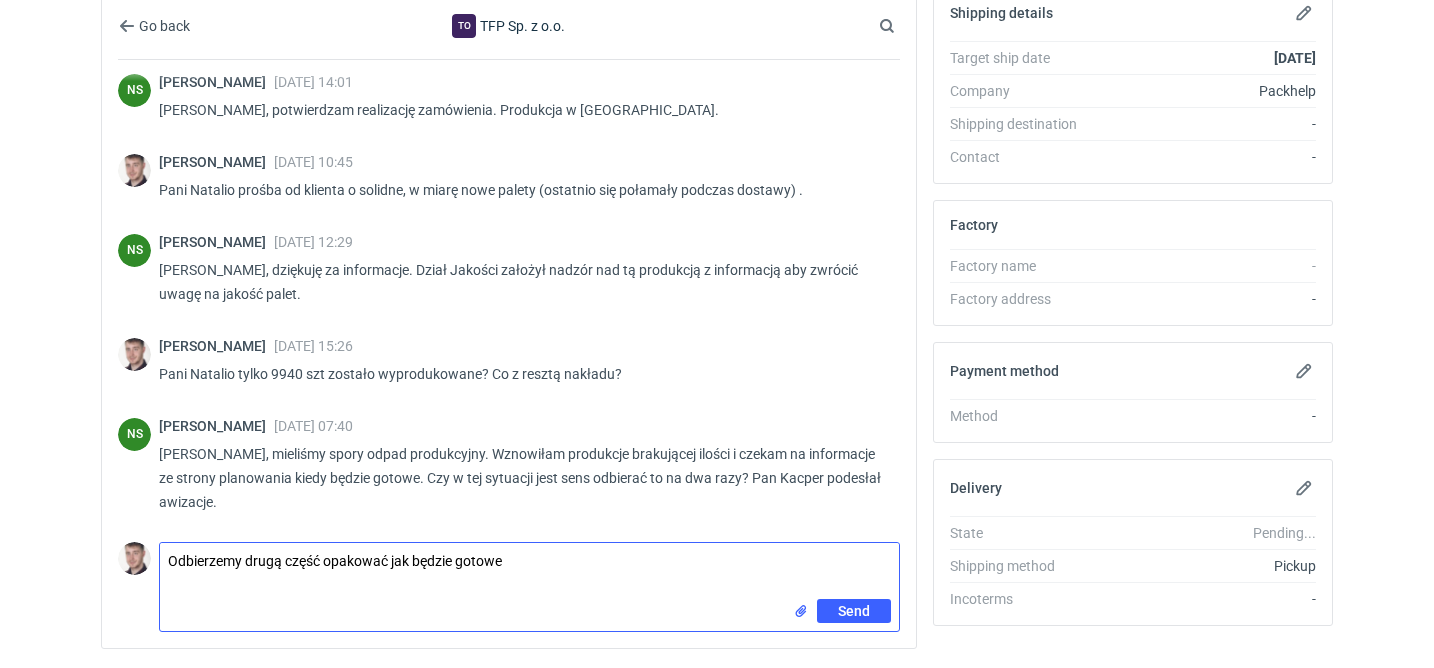 click on "Odbierzemy drugą część opakować jak będzie gotowe" at bounding box center [529, 571] 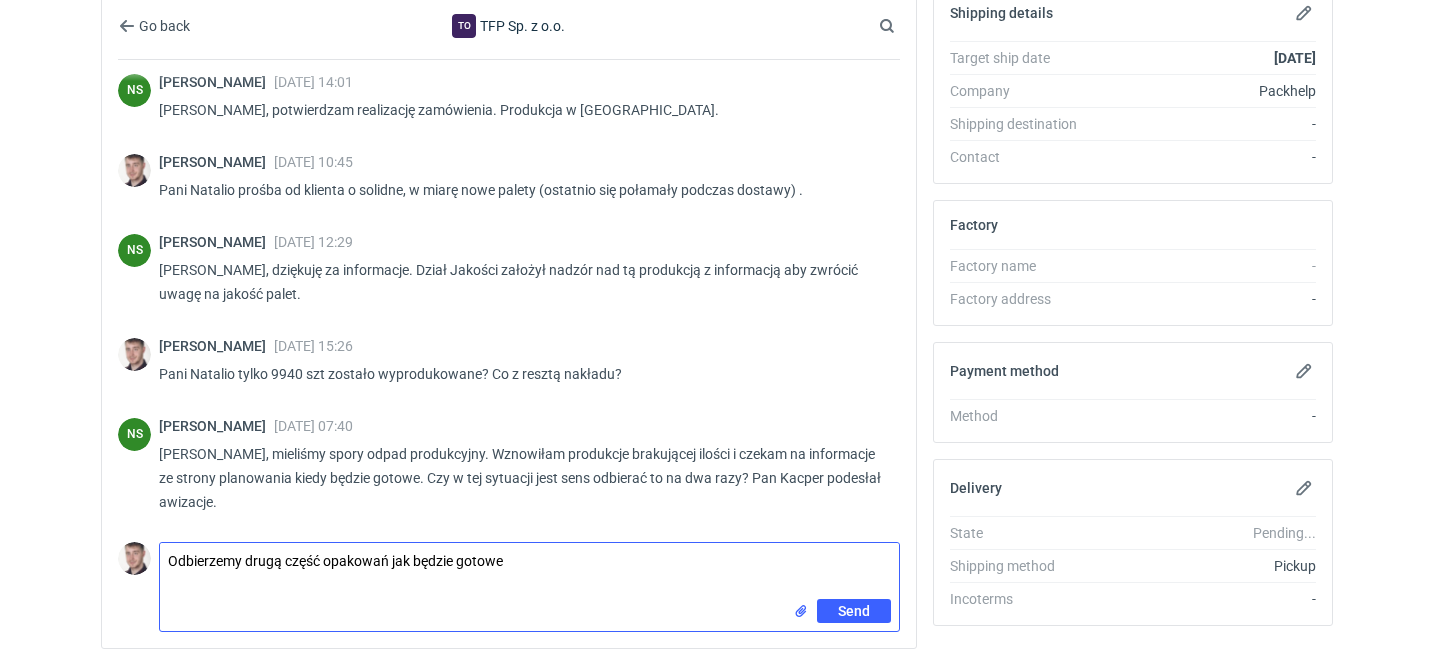 click on "Odbierzemy drugą część opakowań jak będzie gotowe" at bounding box center (529, 571) 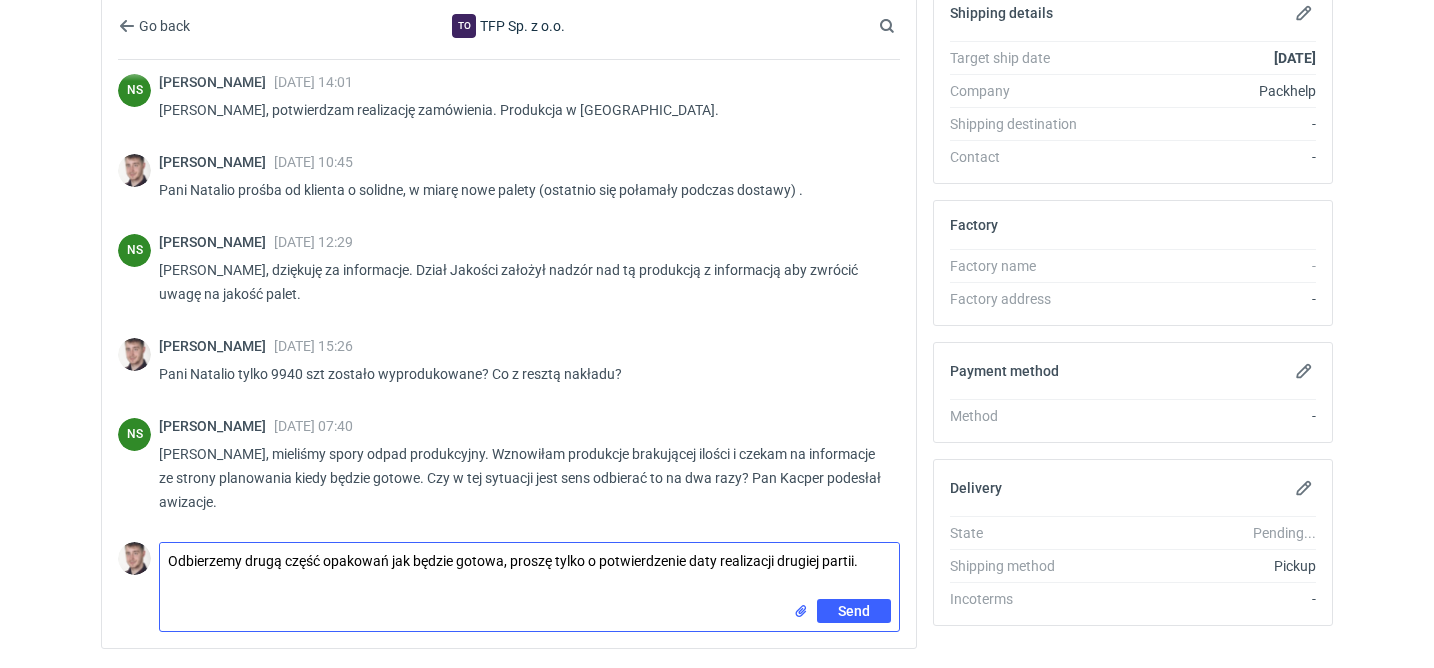 type on "Odbierzemy drugą część opakowań jak będzie gotowa, proszę tylko o potwierdzenie daty realizacji drugiej partii." 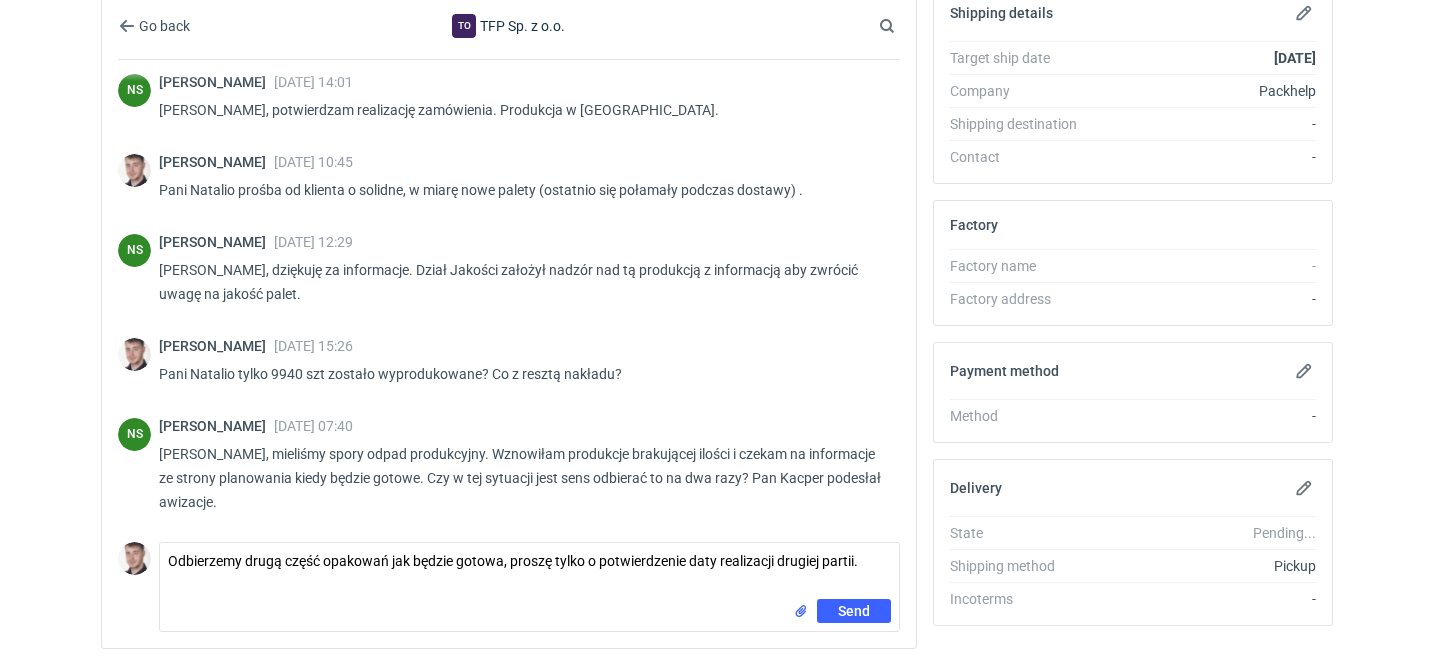 type 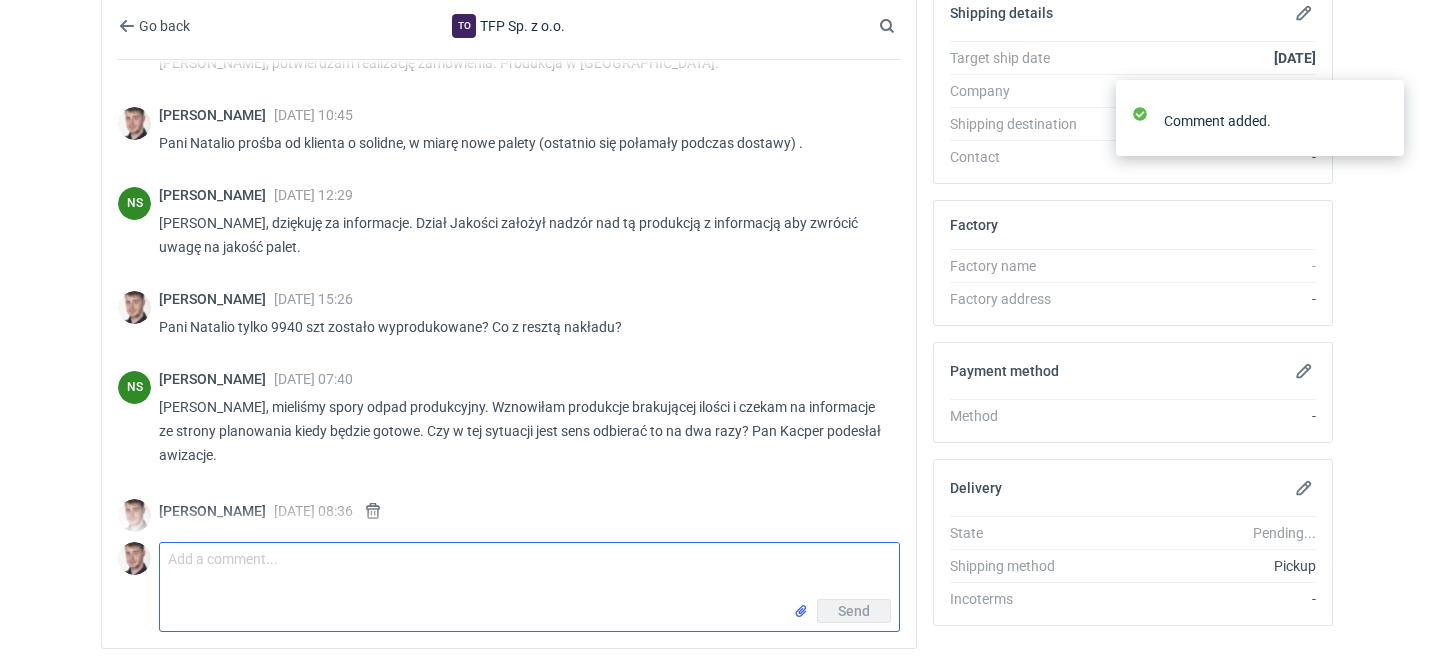 scroll, scrollTop: 731, scrollLeft: 0, axis: vertical 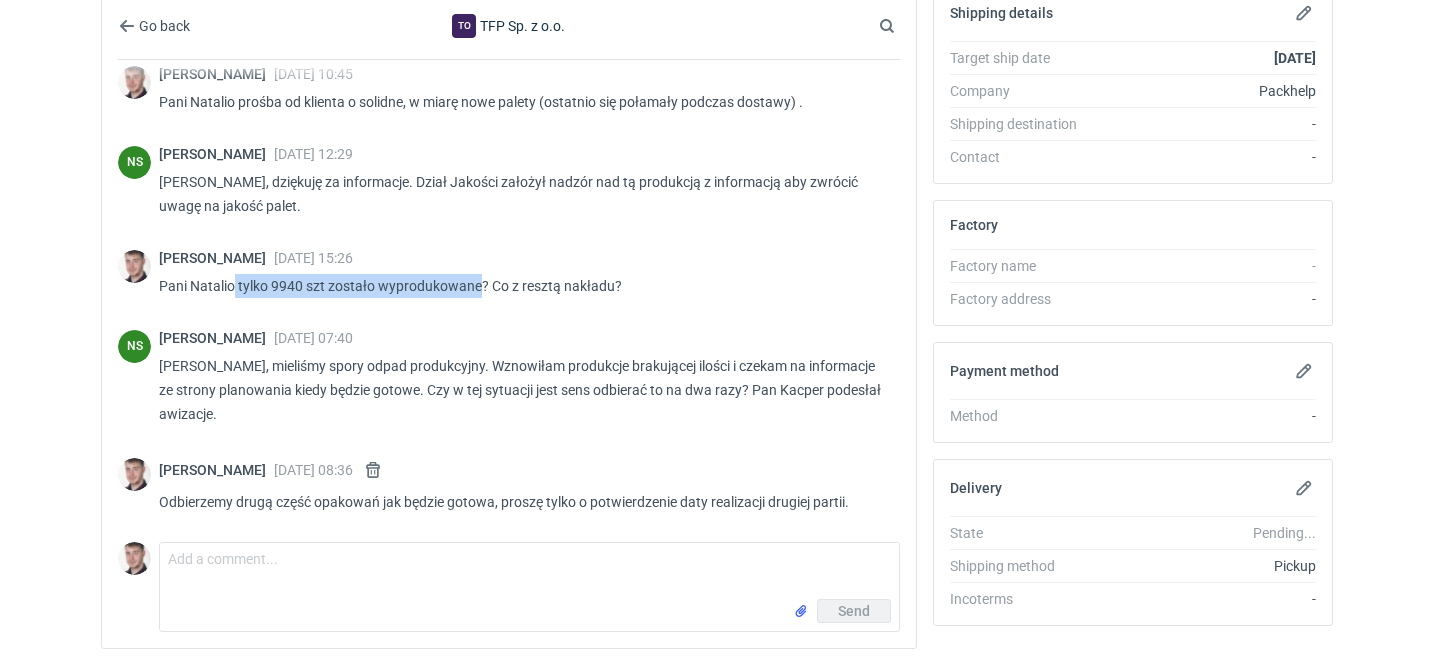 drag, startPoint x: 234, startPoint y: 285, endPoint x: 477, endPoint y: 282, distance: 243.01852 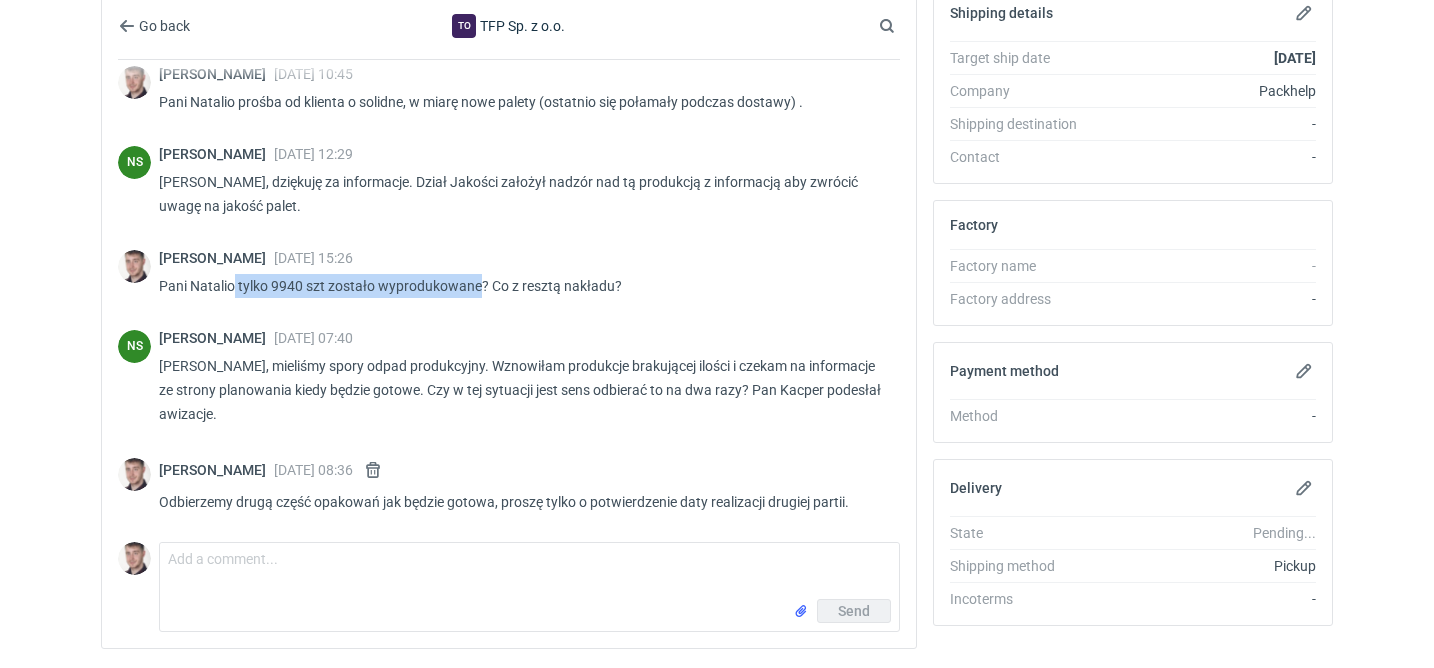 click on "Pani Natalio tylko 9940 szt zostało wyprodukowane? Co z resztą nakładu?" at bounding box center [521, 286] 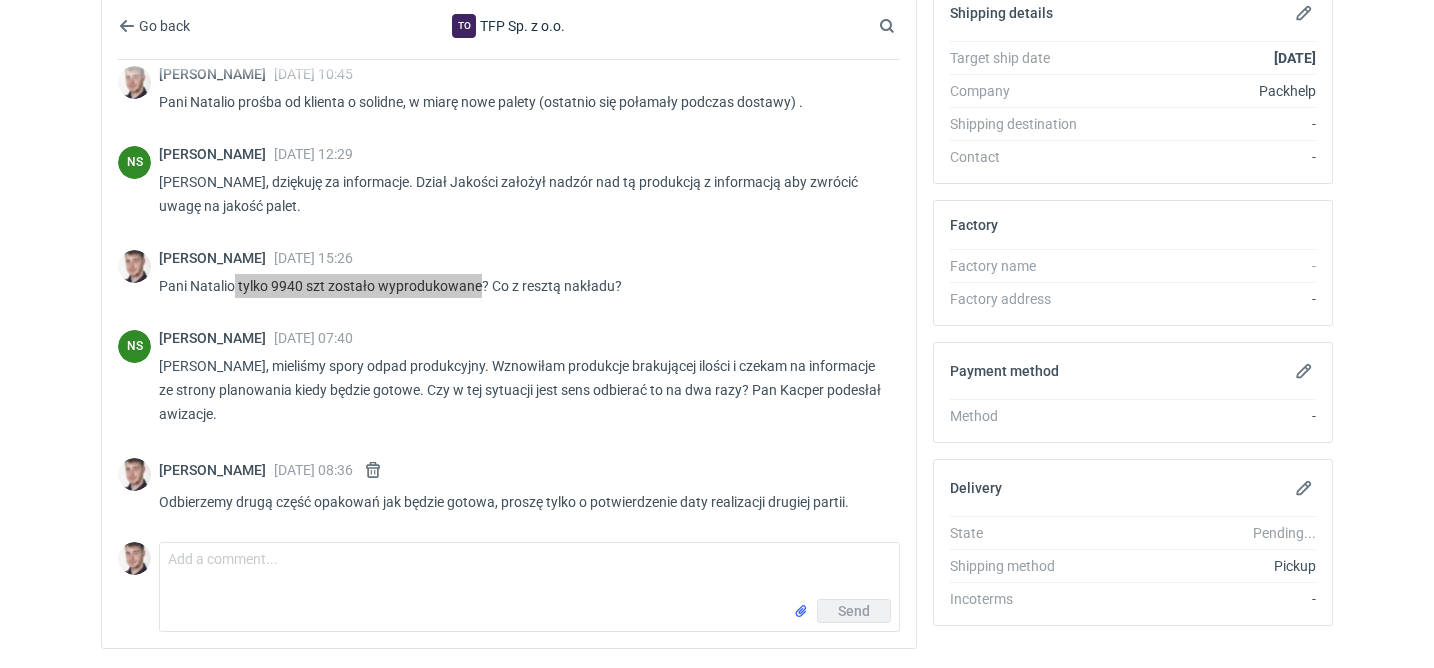 scroll, scrollTop: 723, scrollLeft: 0, axis: vertical 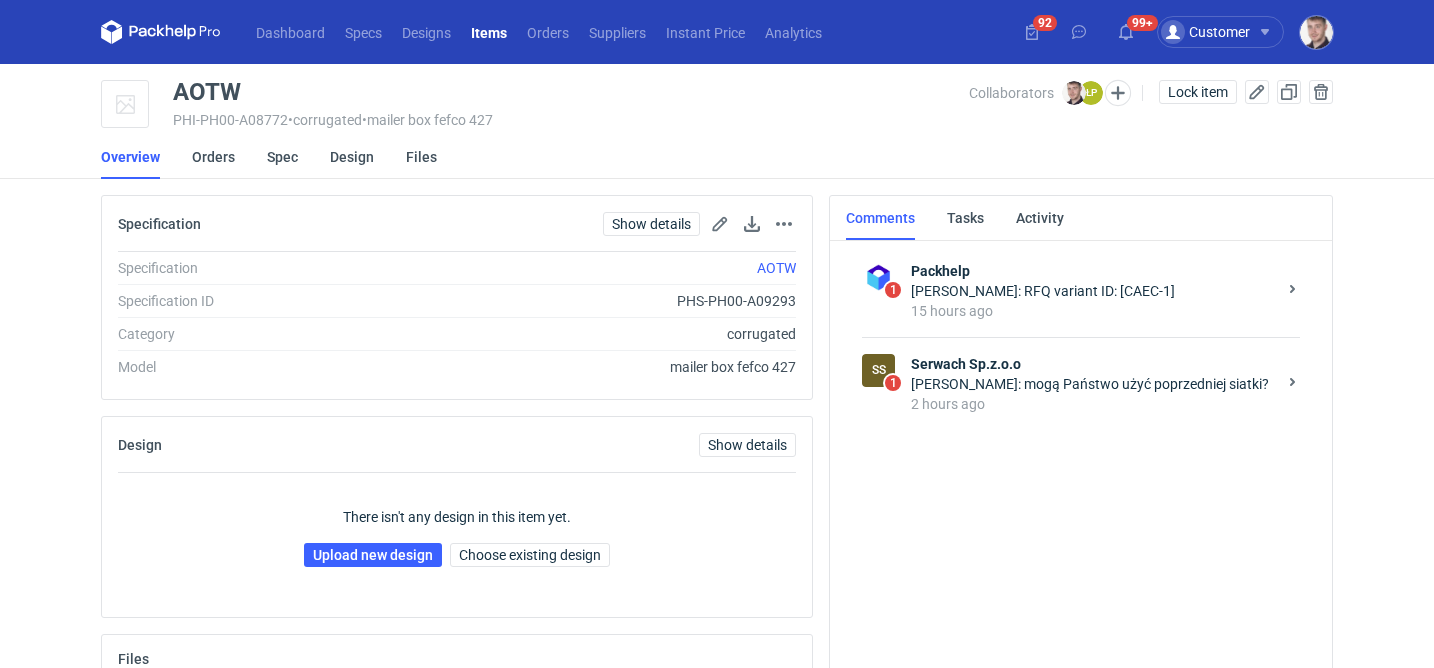 click on "Łukasz Postawa: mogą Państwo użyć poprzedniej siatki?" at bounding box center (1093, 384) 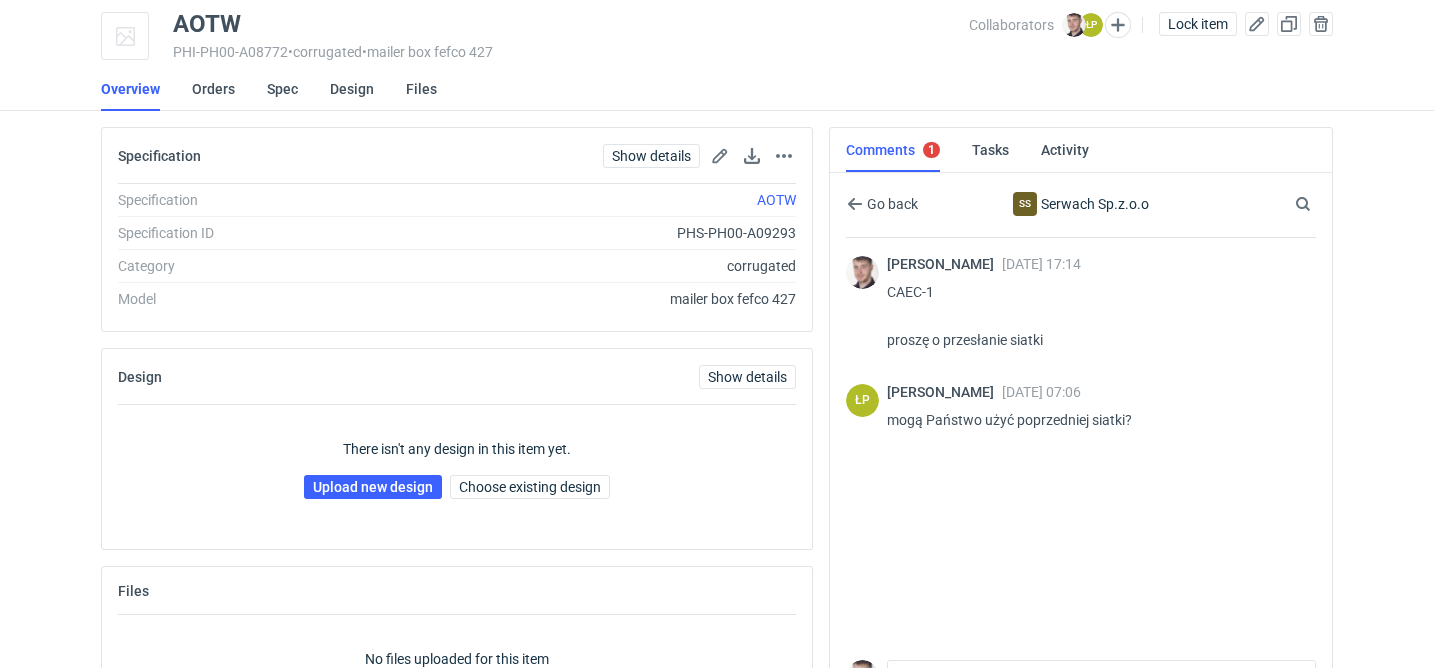 scroll, scrollTop: 183, scrollLeft: 0, axis: vertical 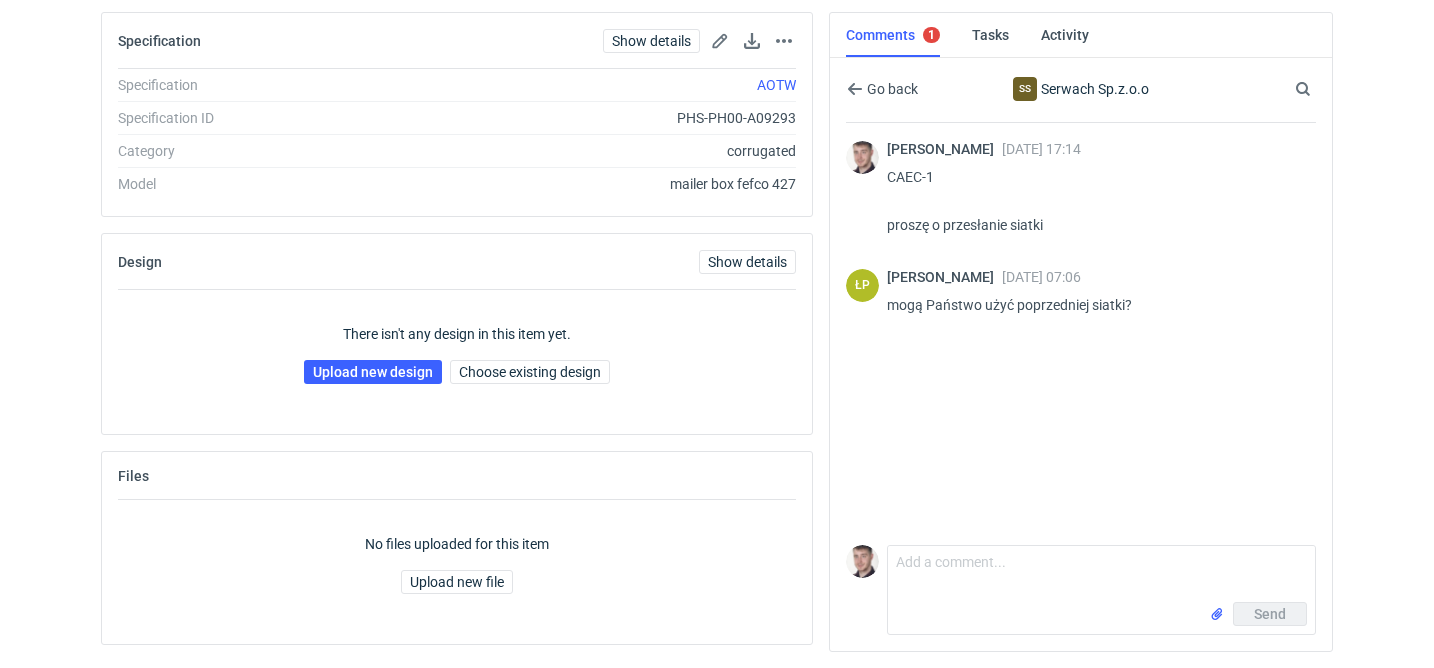 click on "Comment message Send" at bounding box center (1081, 586) 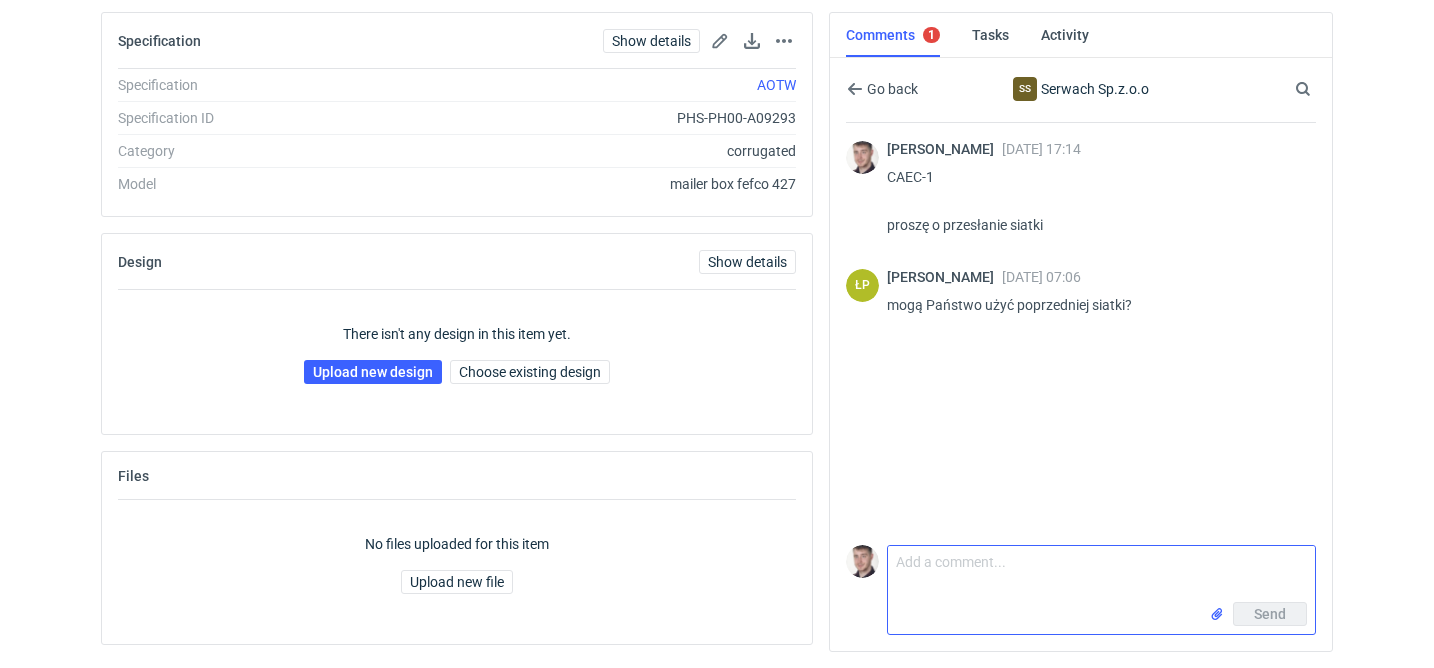 click on "Comment message" at bounding box center [1101, 574] 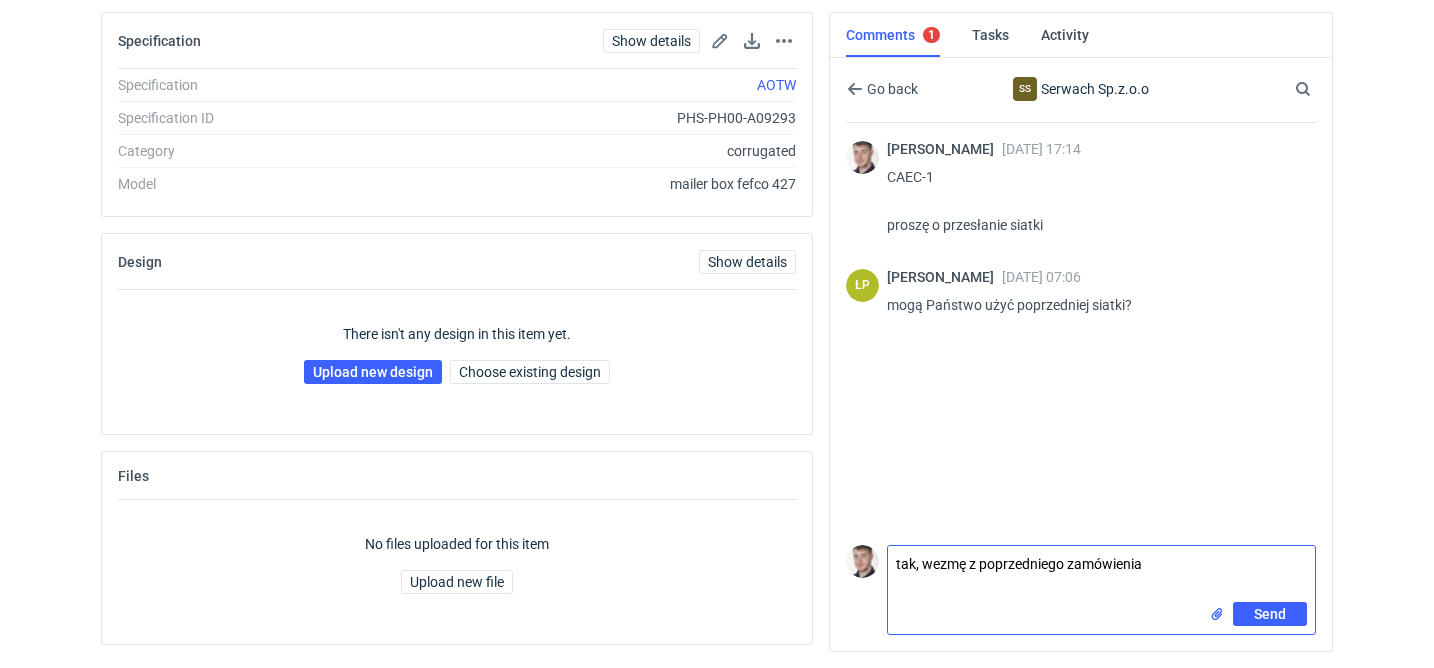 type on "tak, wezmę z poprzedniego zamówienia" 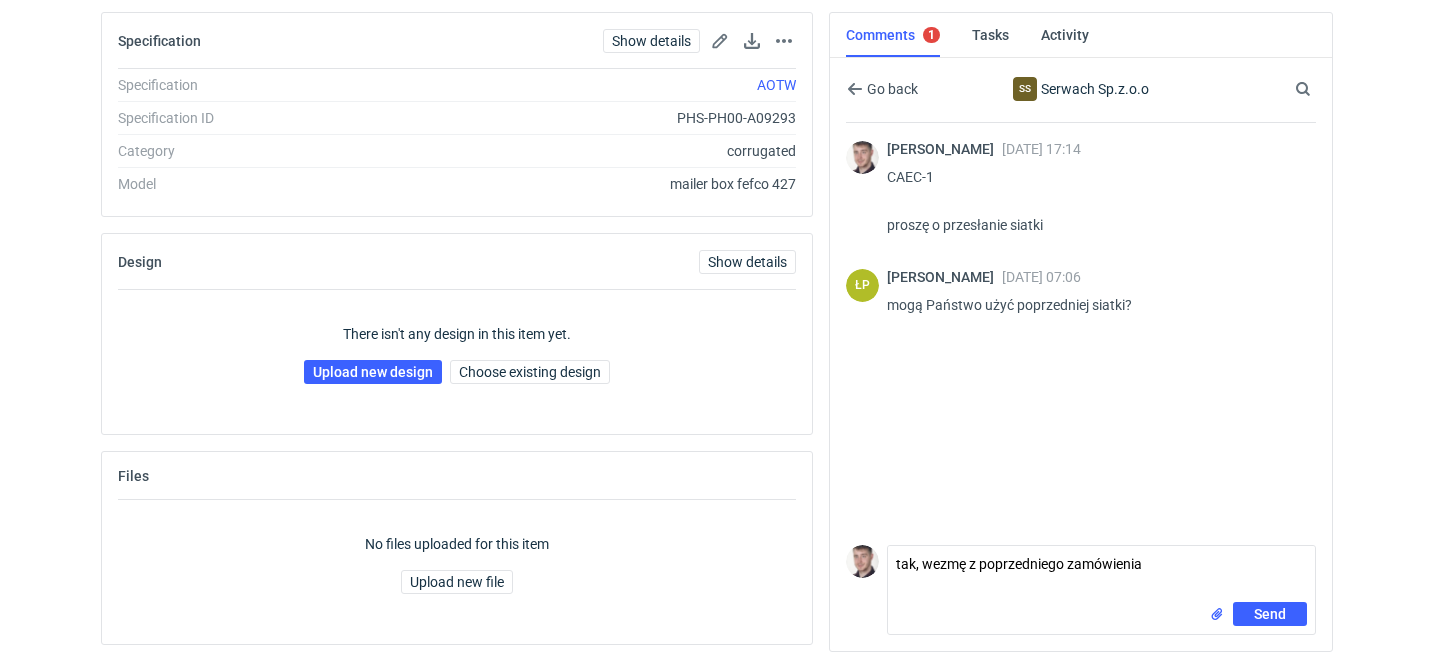 type 